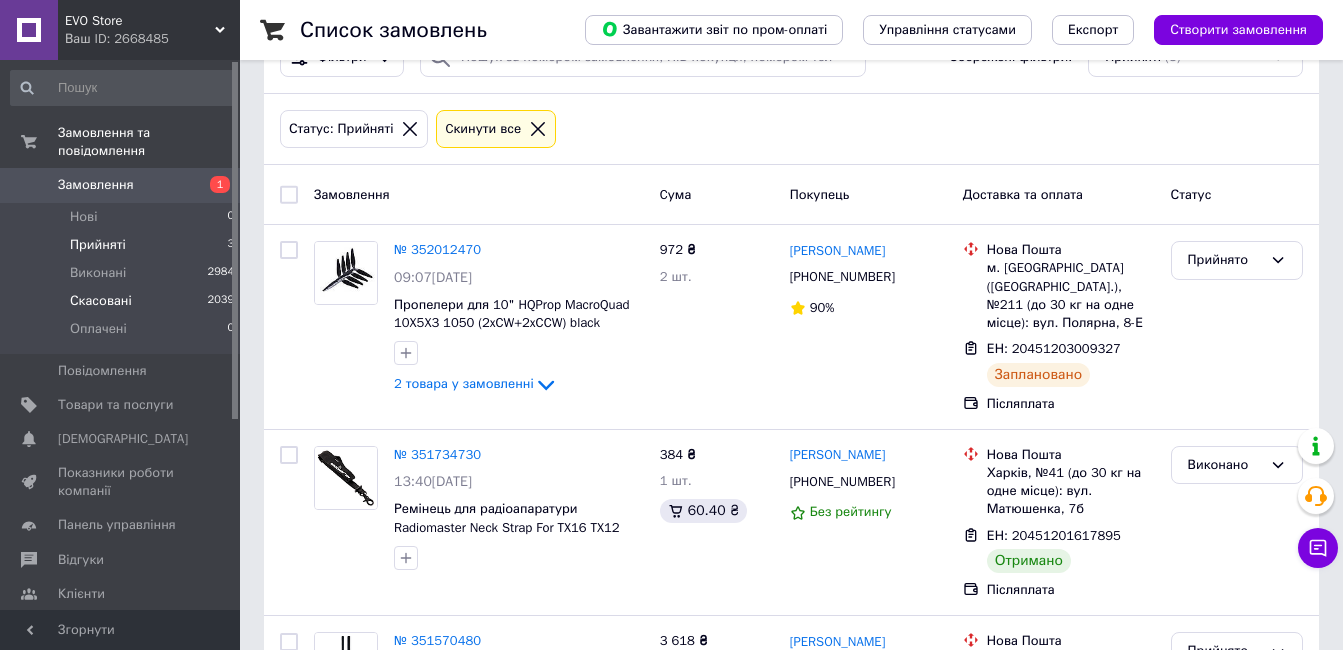 scroll, scrollTop: 40, scrollLeft: 0, axis: vertical 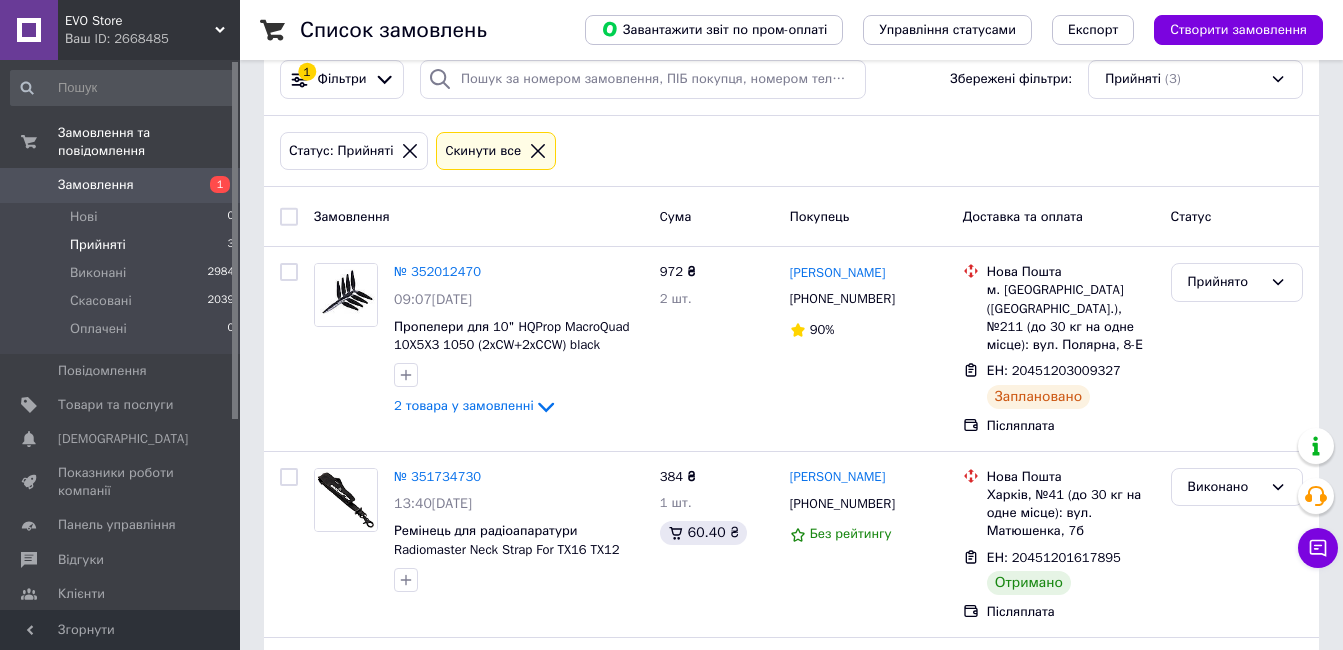 click on "Замовлення" at bounding box center [96, 185] 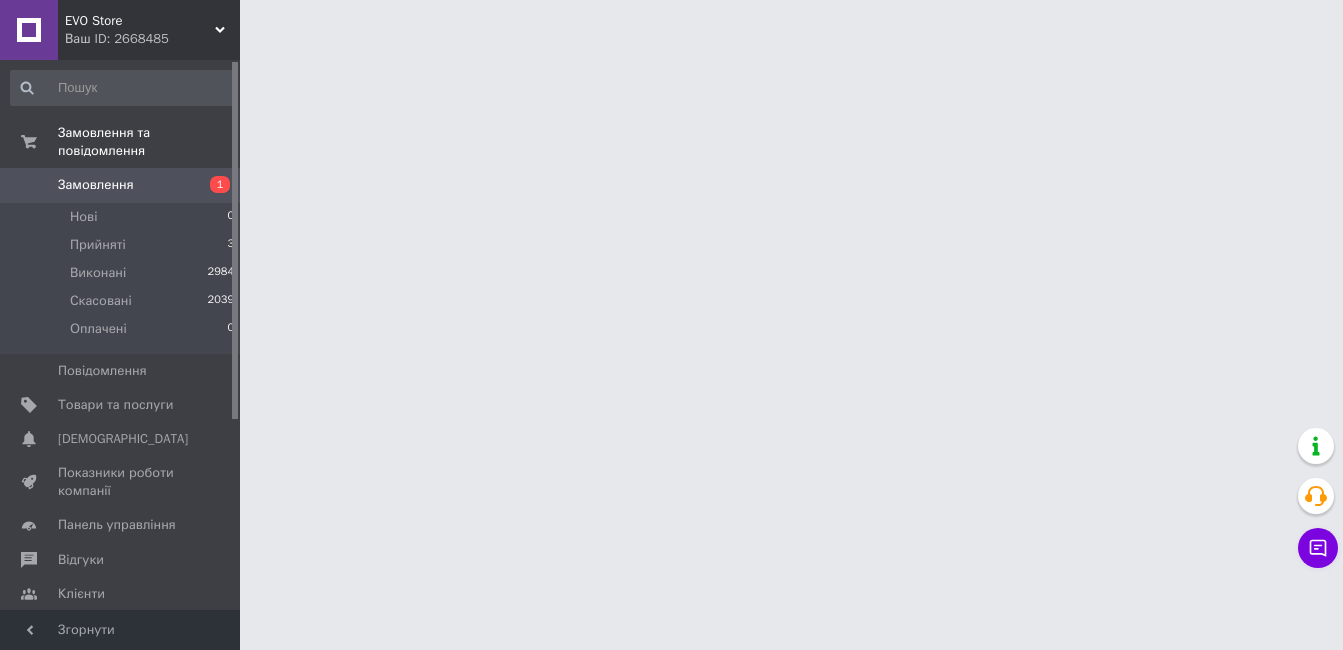 scroll, scrollTop: 0, scrollLeft: 0, axis: both 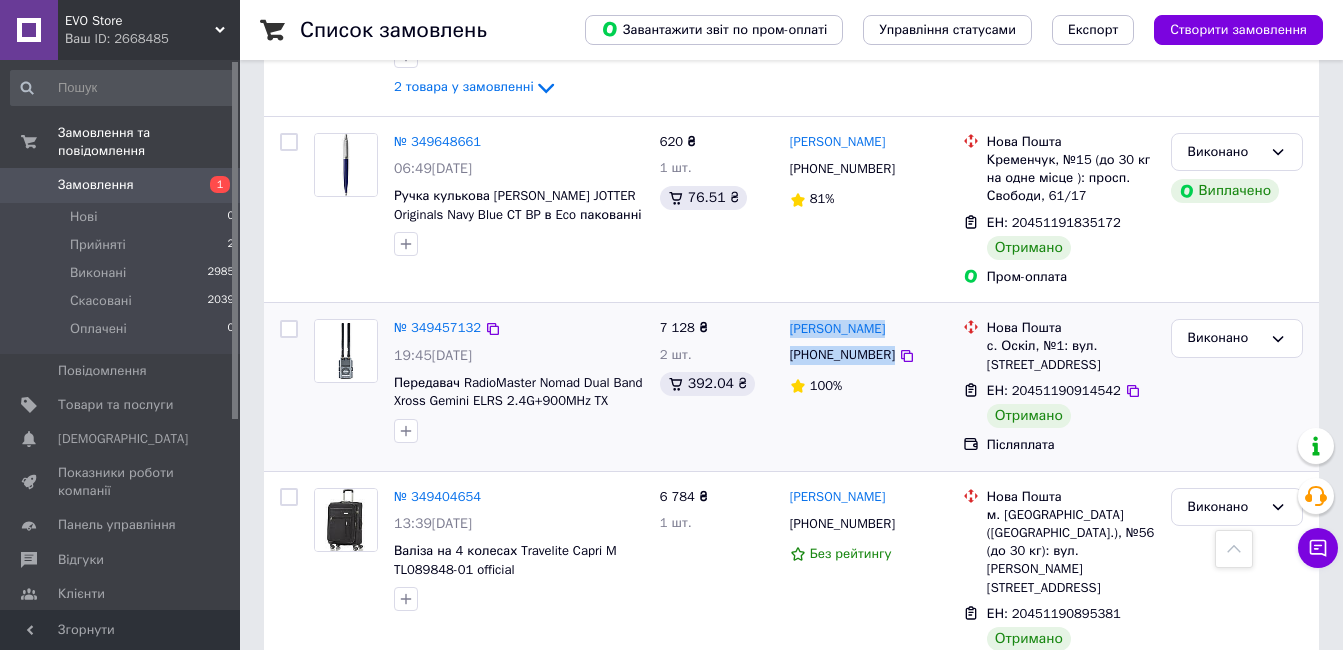 drag, startPoint x: 786, startPoint y: 262, endPoint x: 838, endPoint y: 290, distance: 59.05929 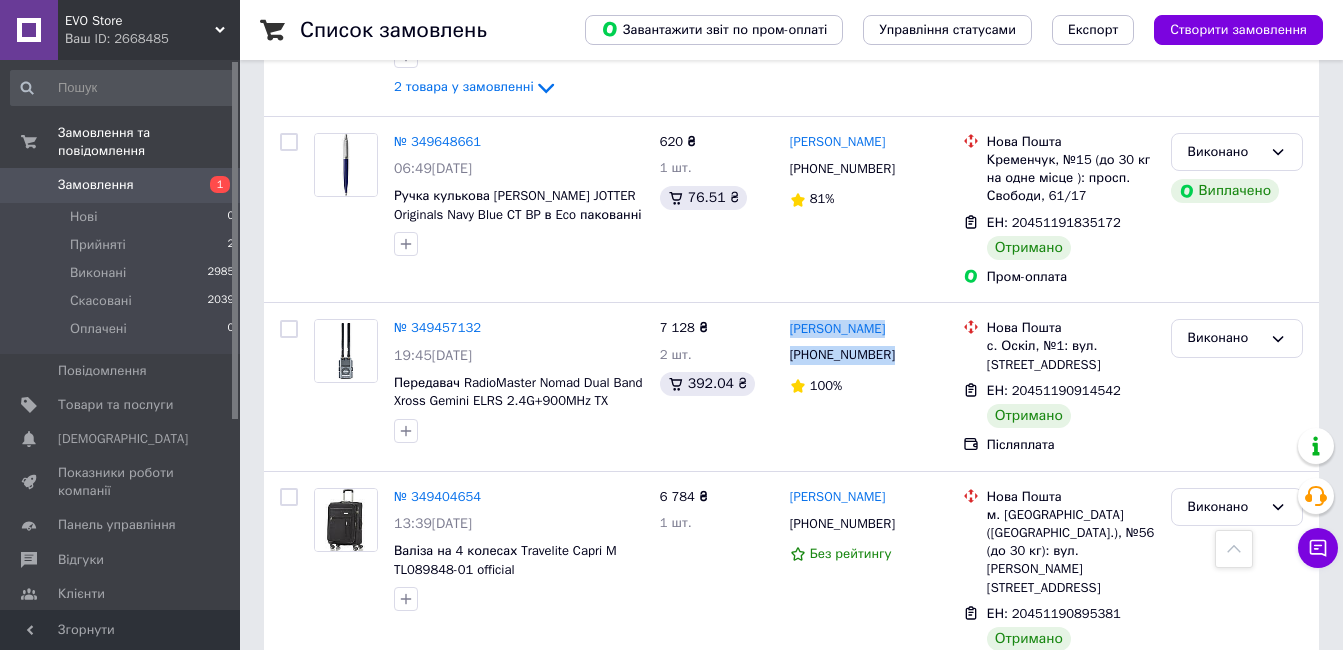 copy on "[PERSON_NAME] [PHONE_NUMBER]" 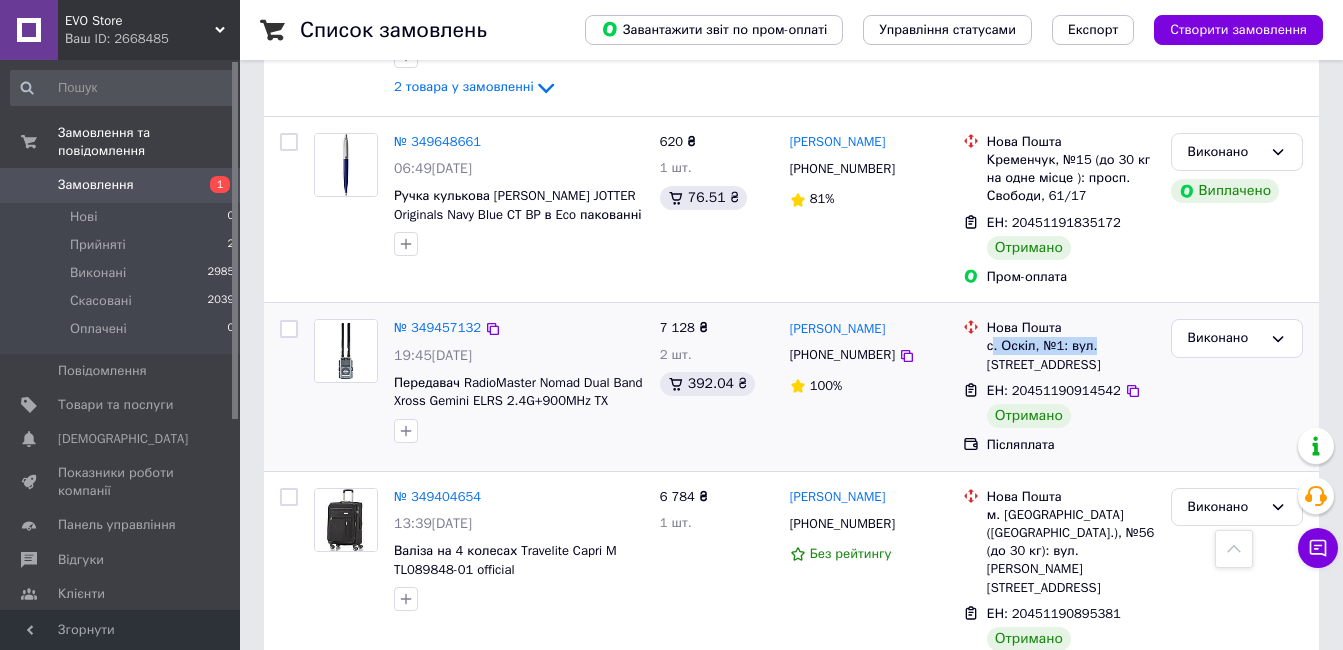 drag, startPoint x: 1089, startPoint y: 291, endPoint x: 988, endPoint y: 279, distance: 101.71037 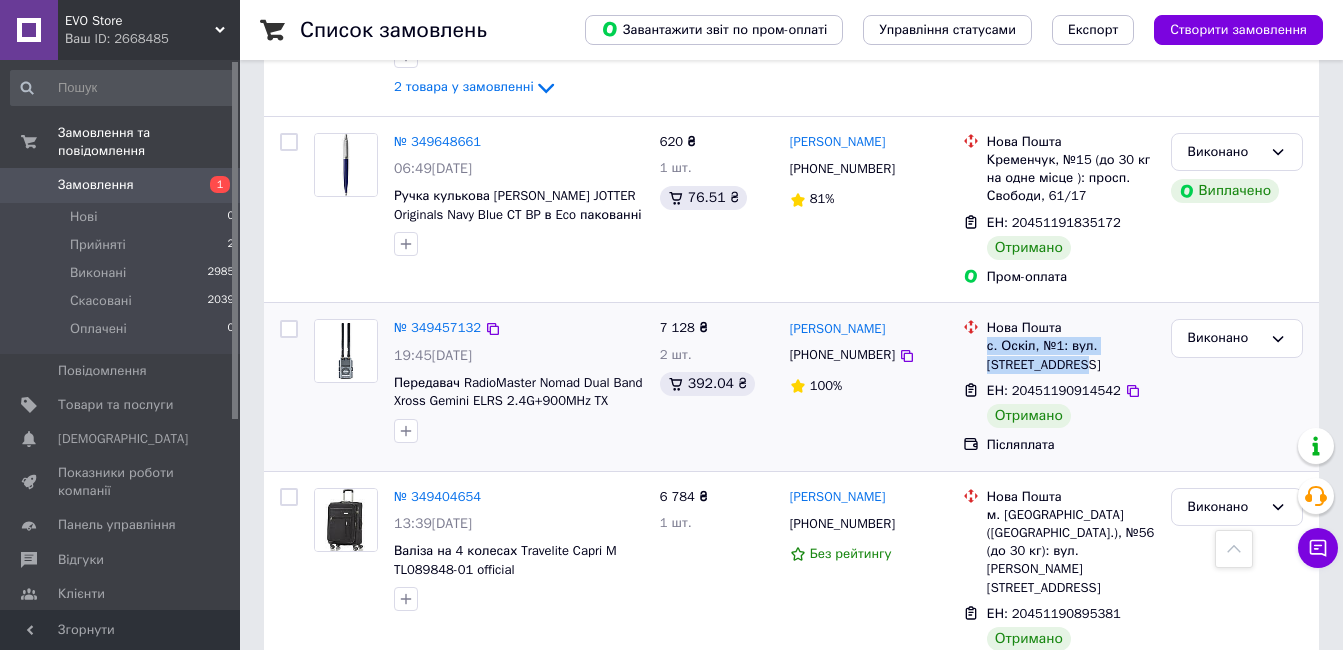click on "Нова Пошта с. Оскіл, №1: вул. [STREET_ADDRESS]" at bounding box center [1071, 346] 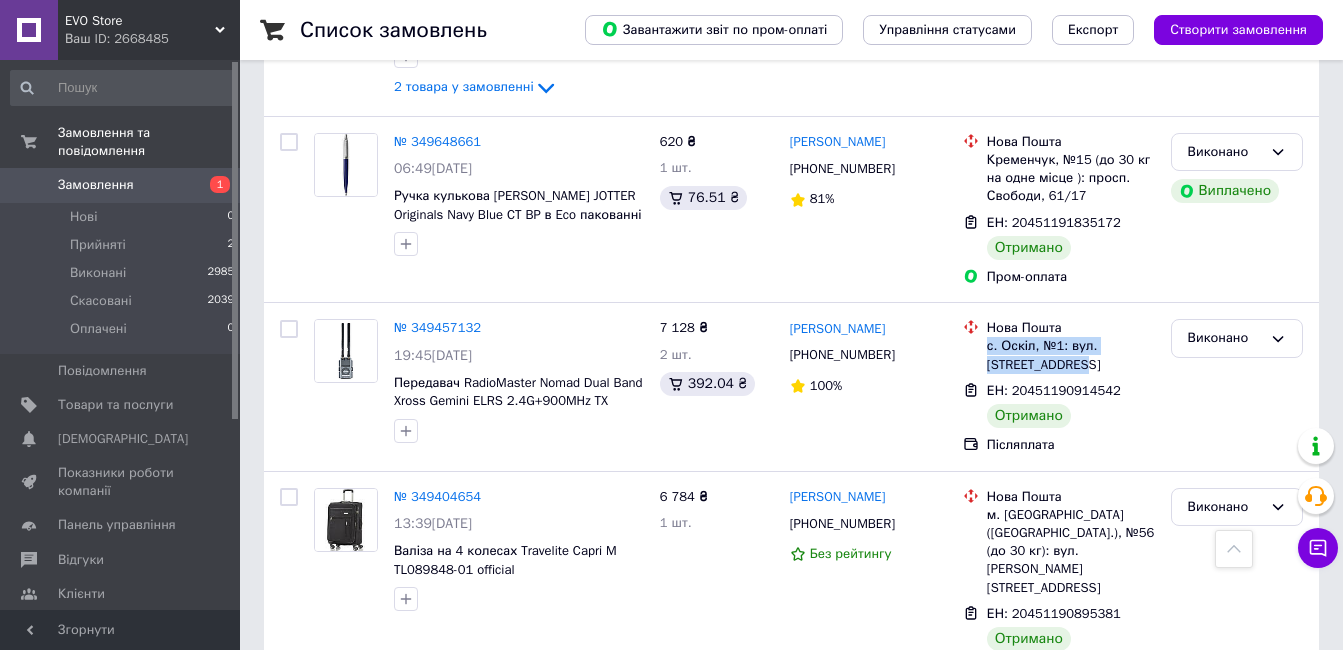 click on "Замовлення" at bounding box center (96, 185) 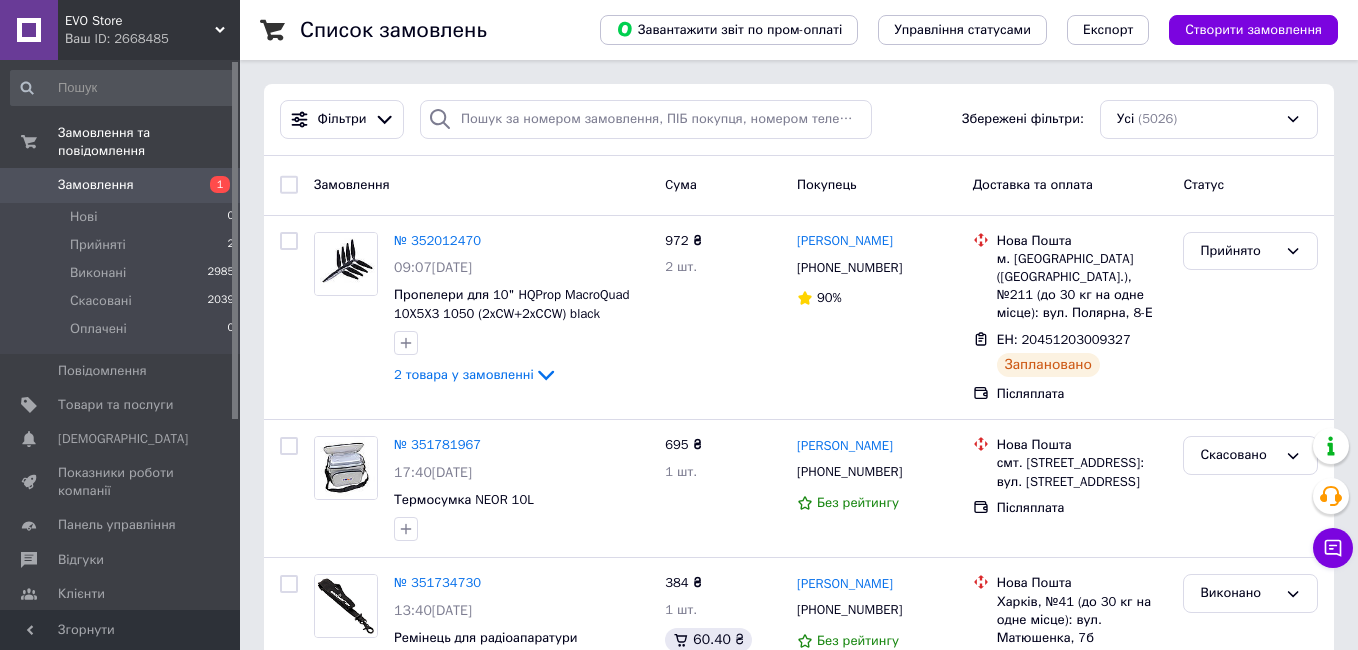 click on "Замовлення" at bounding box center [96, 185] 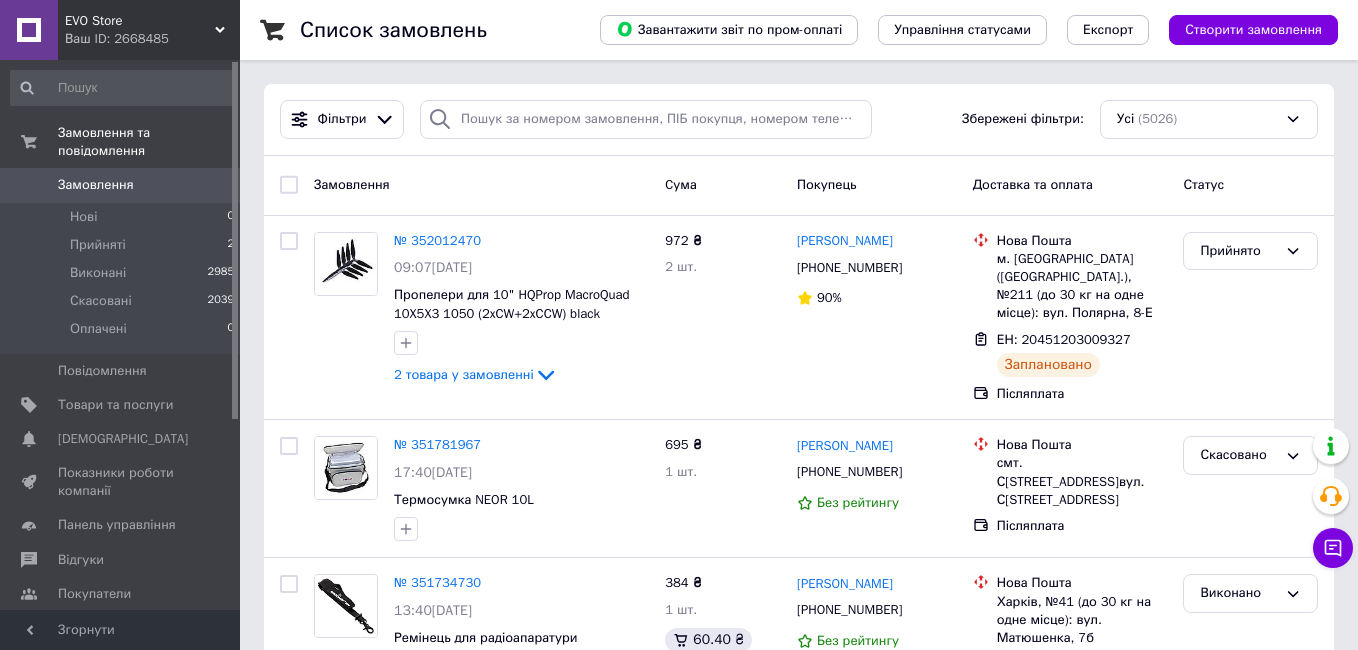 scroll, scrollTop: 0, scrollLeft: 0, axis: both 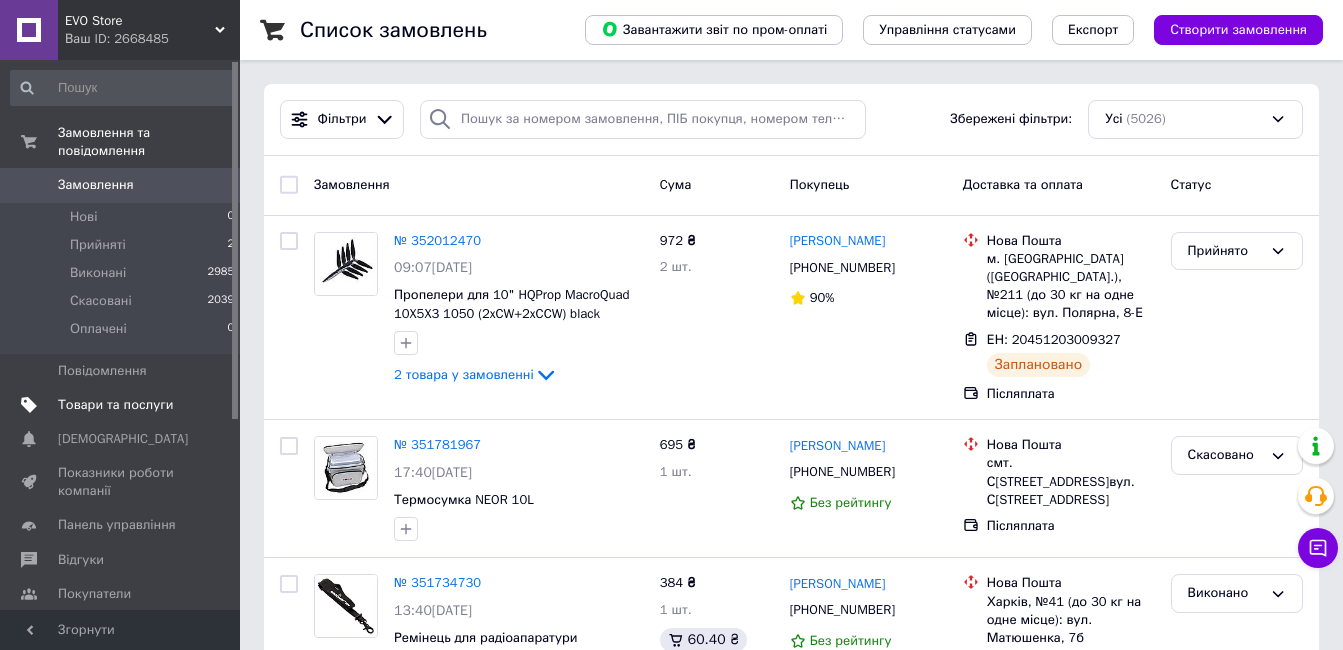 click on "Товари та послуги" at bounding box center [115, 405] 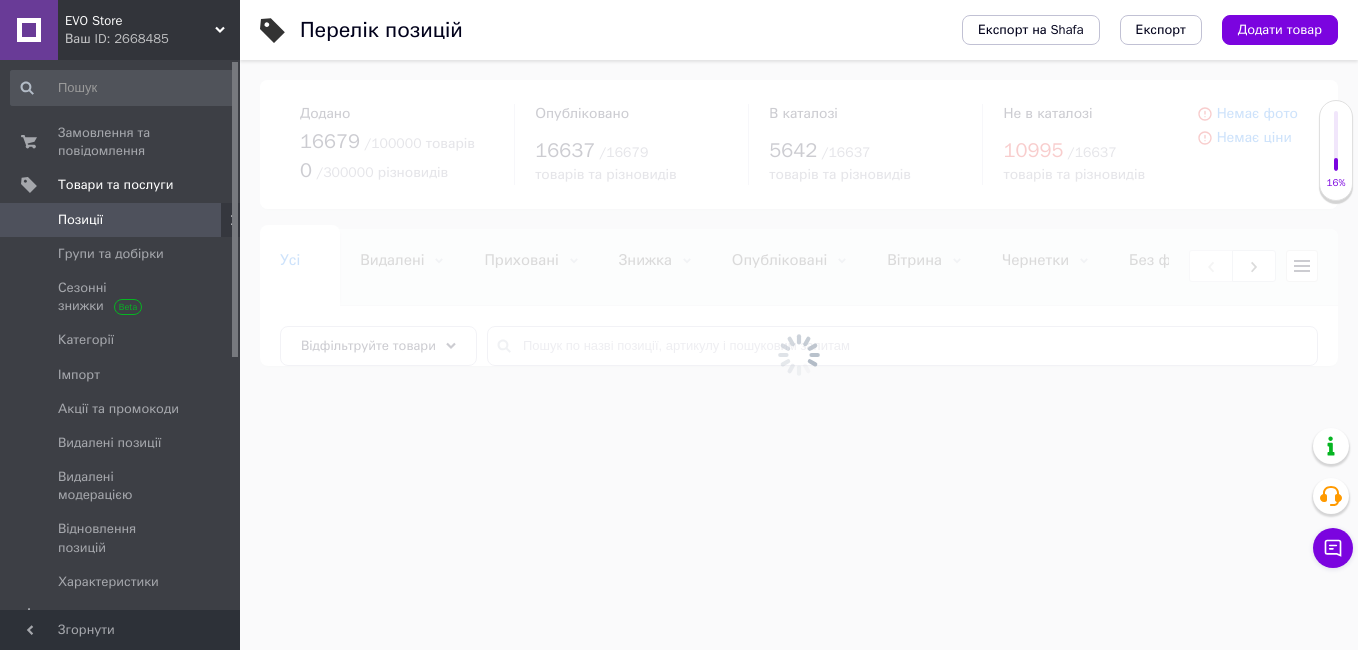 click at bounding box center (799, 355) 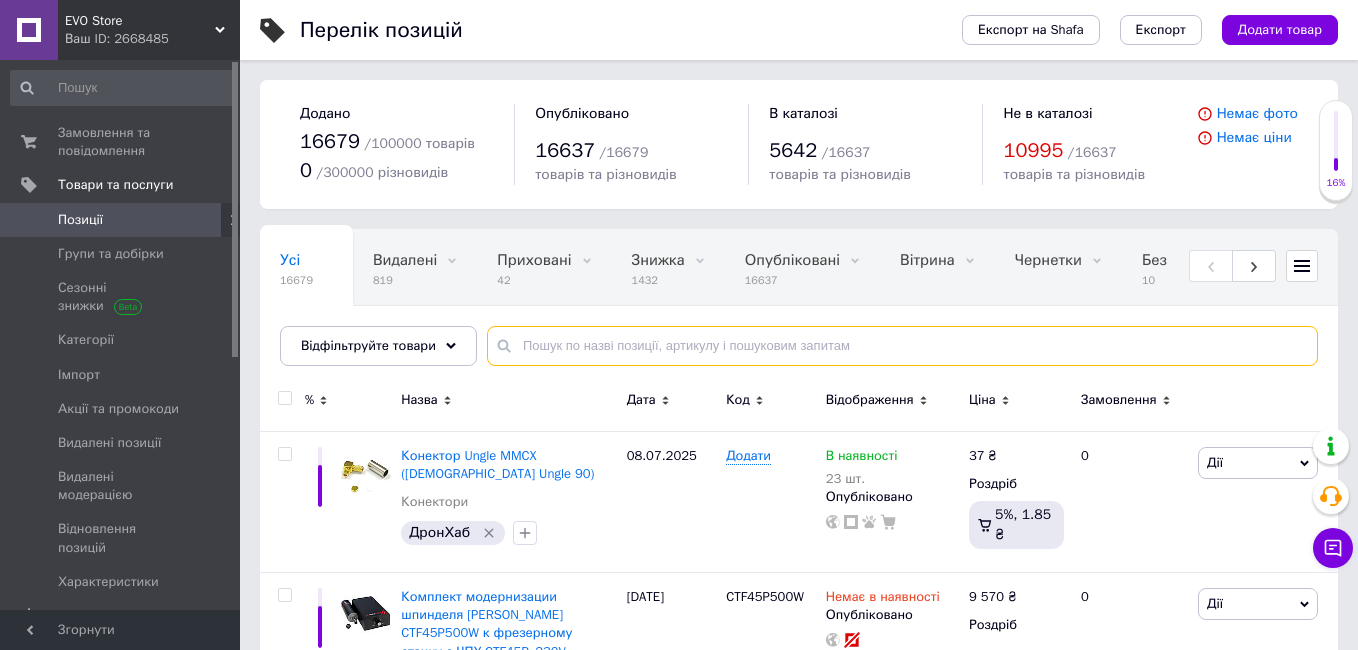 click at bounding box center [902, 346] 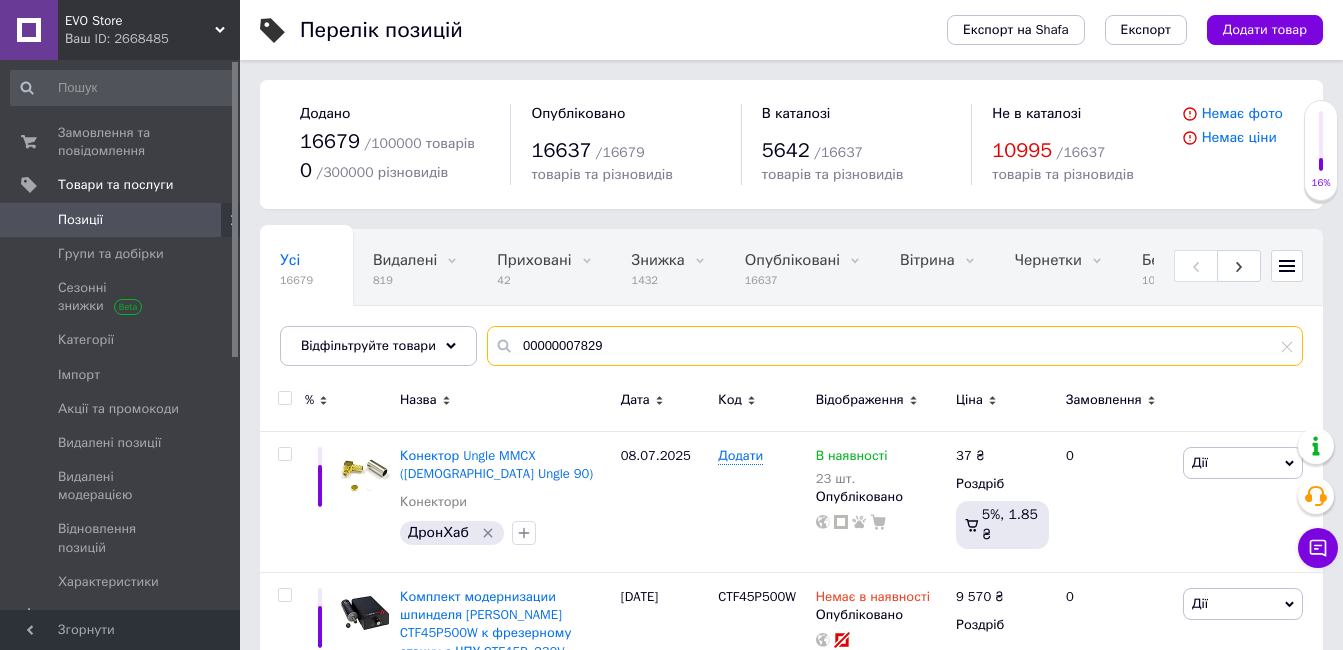 type on "00000007829" 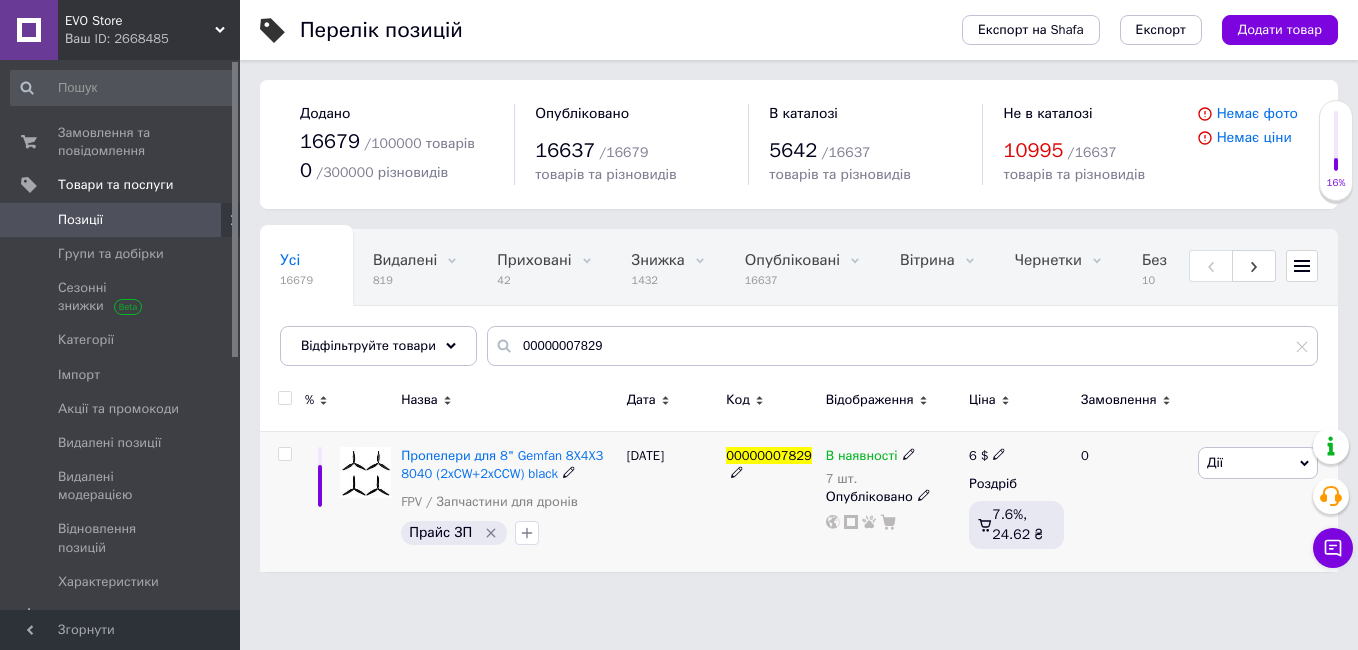click on "В наявності" at bounding box center (862, 458) 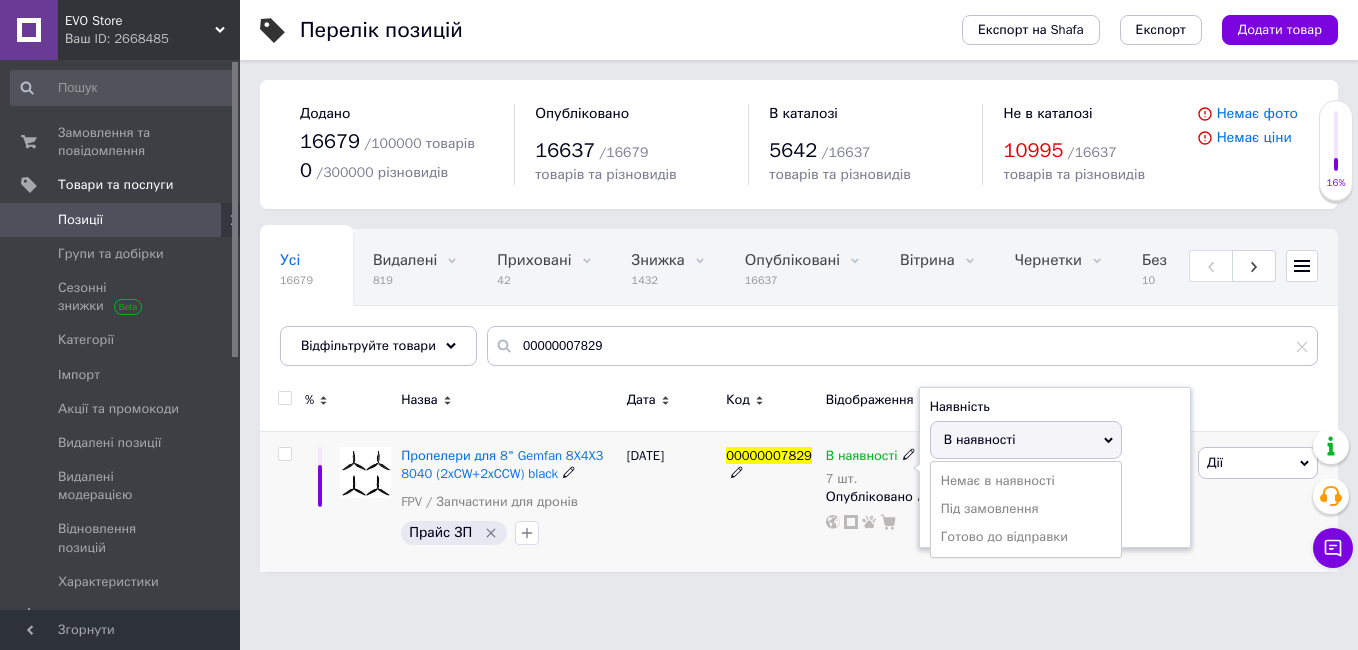 click on "Немає в наявності" at bounding box center (1026, 481) 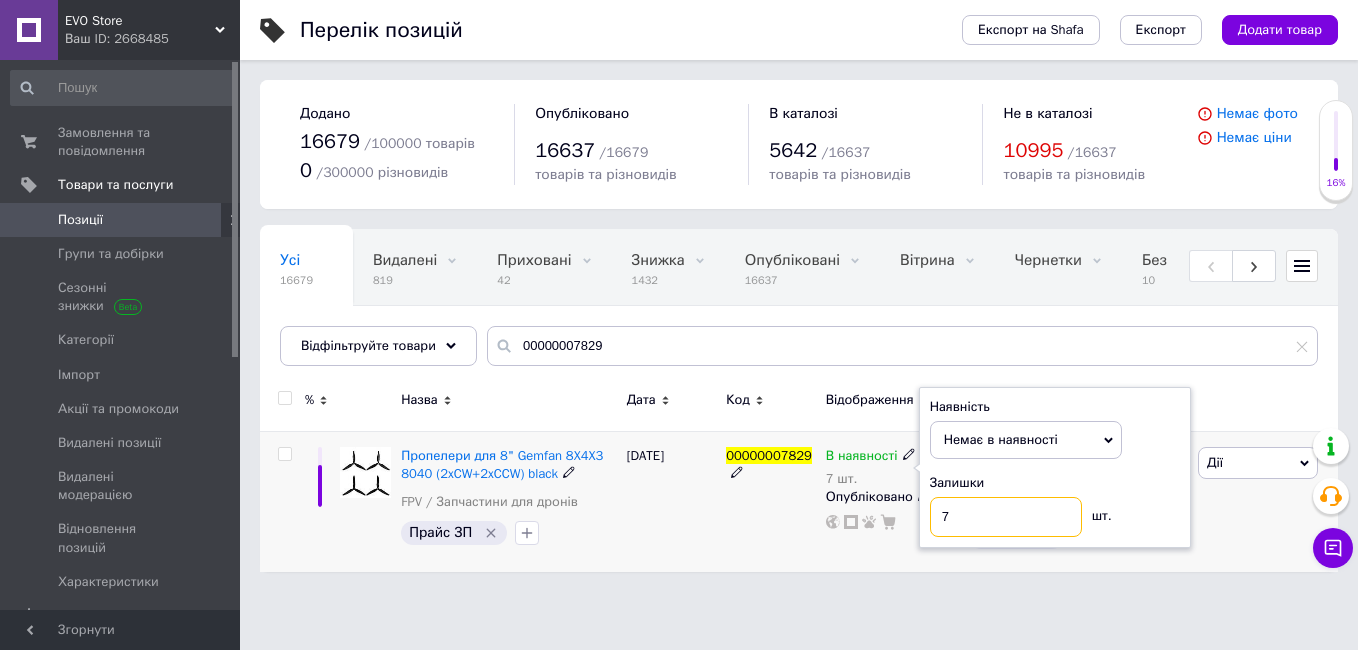 drag, startPoint x: 946, startPoint y: 520, endPoint x: 912, endPoint y: 519, distance: 34.0147 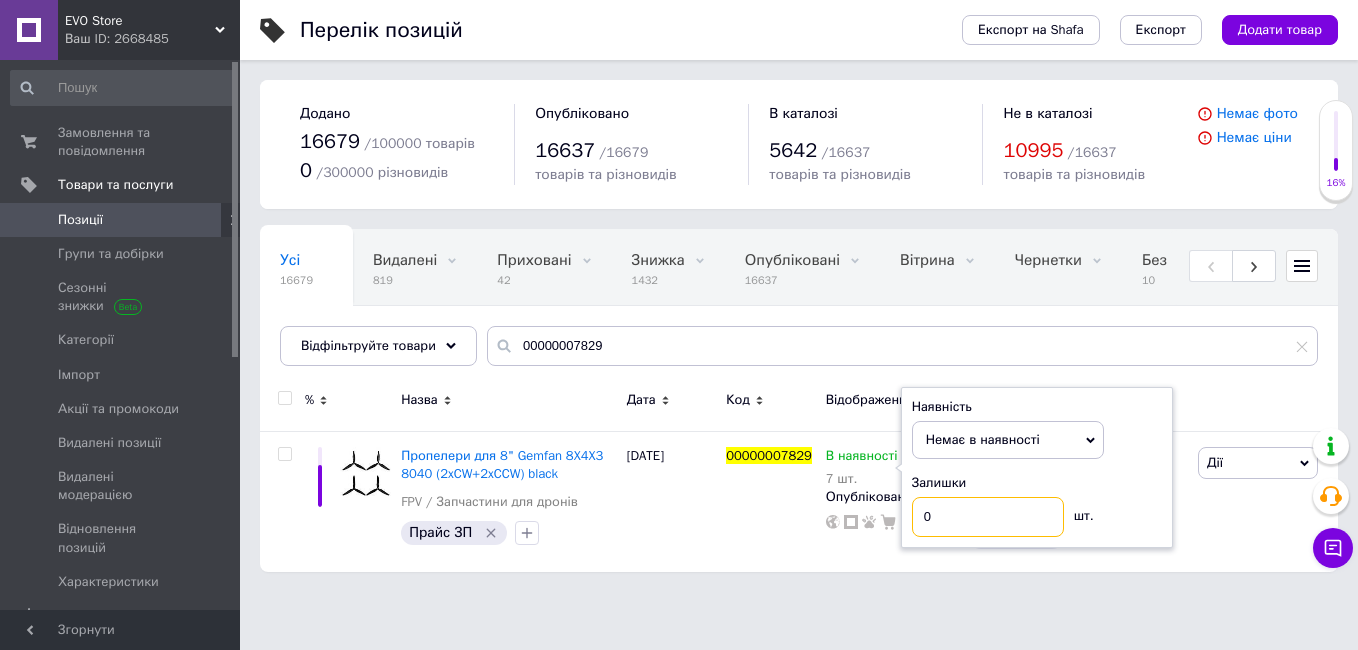 type on "0" 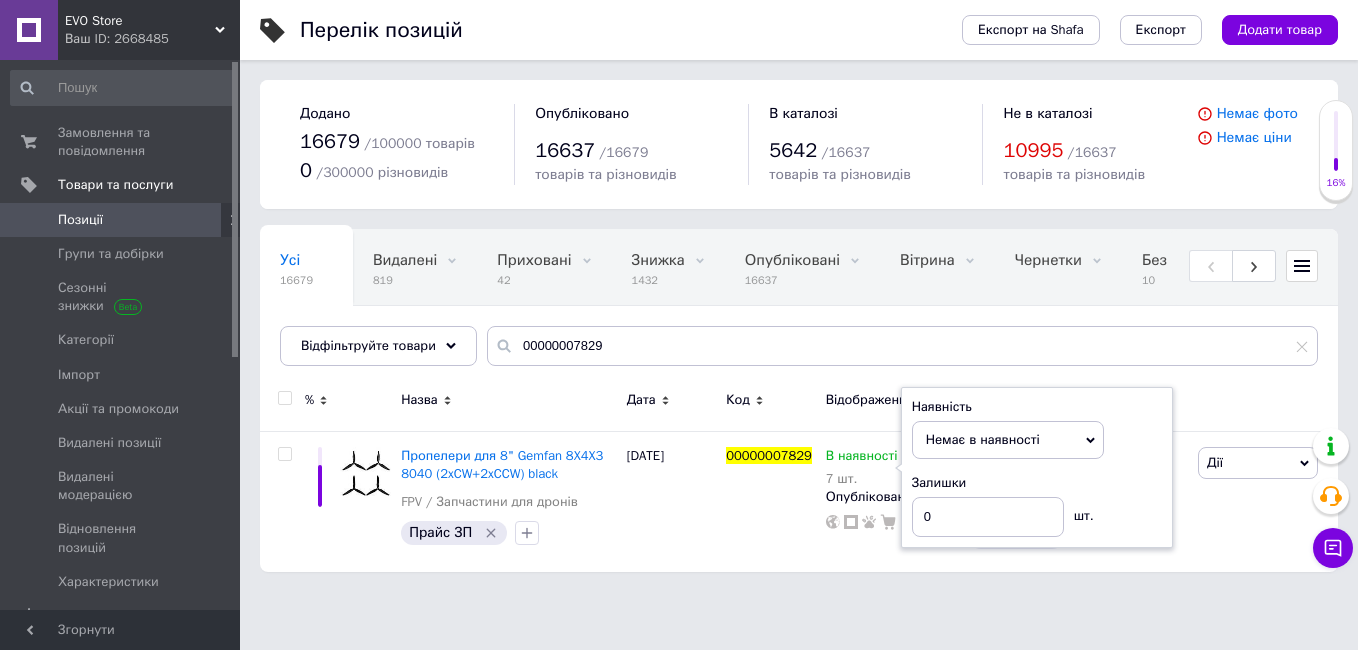 click on "EVO Store Ваш ID: 2668485 Сайт EVO Store Кабінет покупця Перевірити стан системи Сторінка на порталі Довідка Вийти Замовлення та повідомлення 0 0 Товари та послуги Позиції Групи та добірки Сезонні знижки Категорії Імпорт Акції та промокоди Видалені позиції Видалені модерацією Відновлення позицій Характеристики Сповіщення 0 0 Показники роботи компанії Панель управління Відгуки Покупатели Каталог ProSale Аналітика Інструменти веб-майстра та SEO Управління сайтом Гаманець компанії Маркет Налаштування Prom топ Згорнути" at bounding box center [679, 296] 